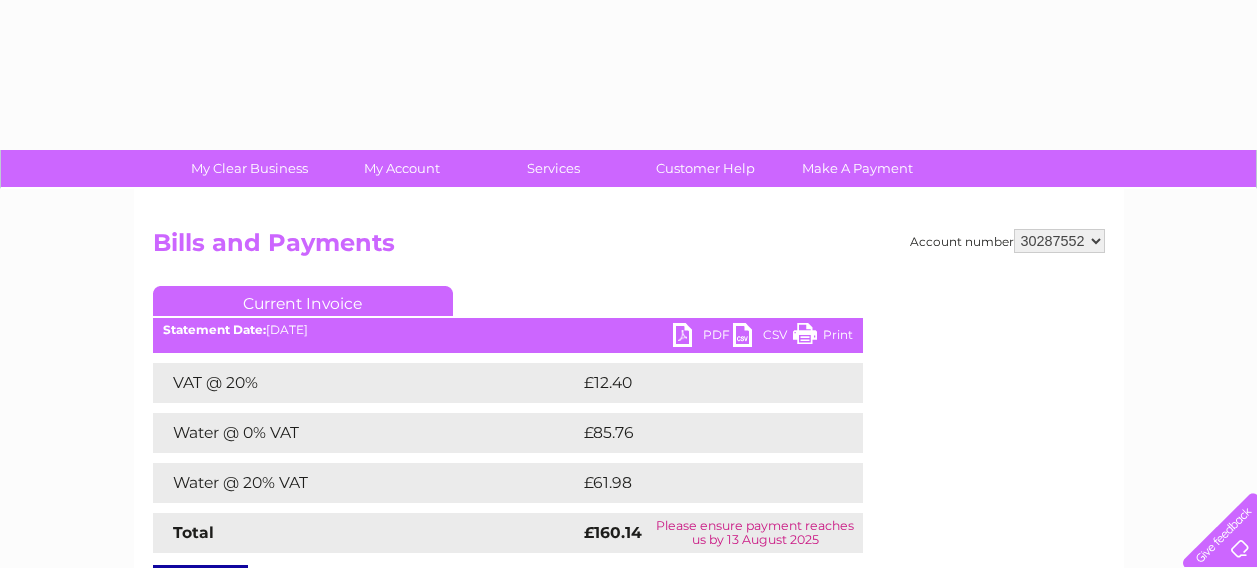 select on "30287552" 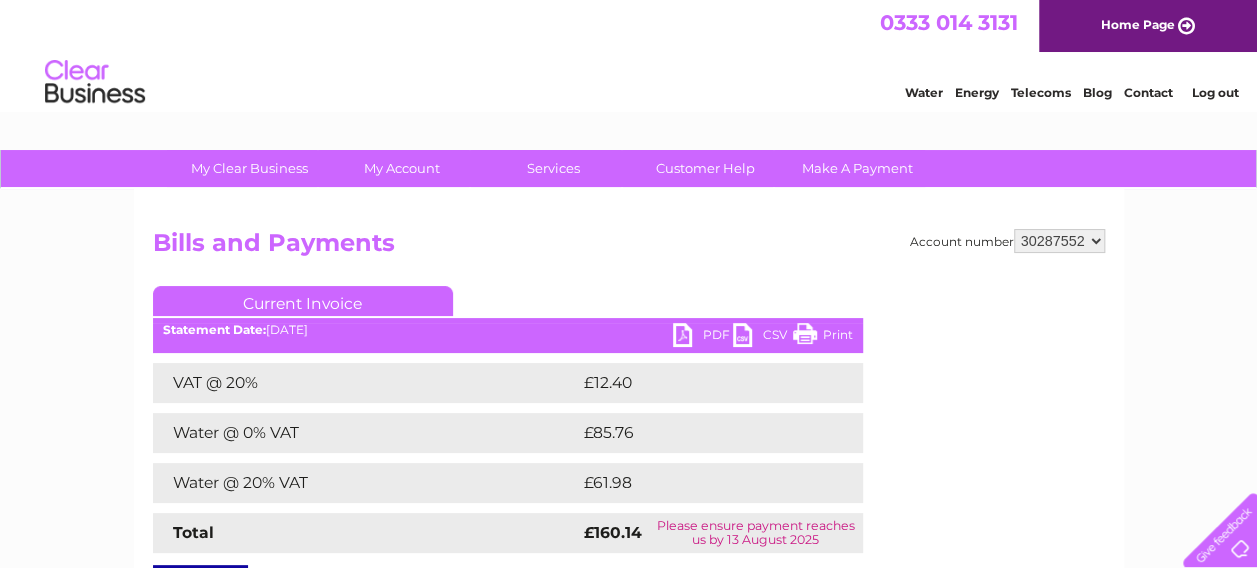 scroll, scrollTop: 100, scrollLeft: 0, axis: vertical 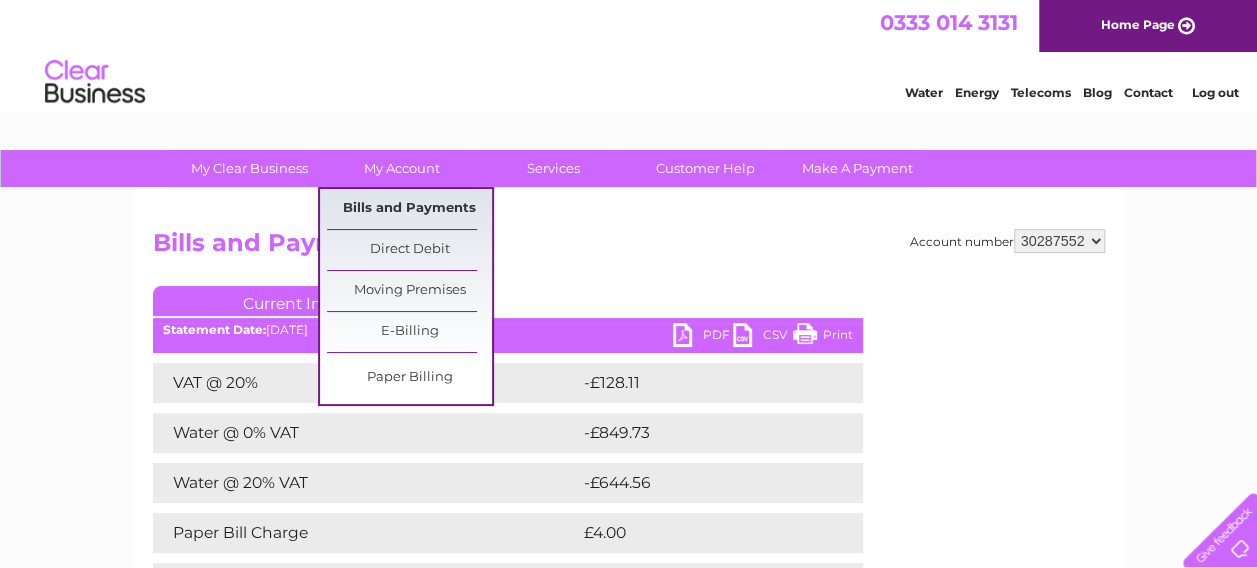 click on "Bills and Payments" at bounding box center (409, 209) 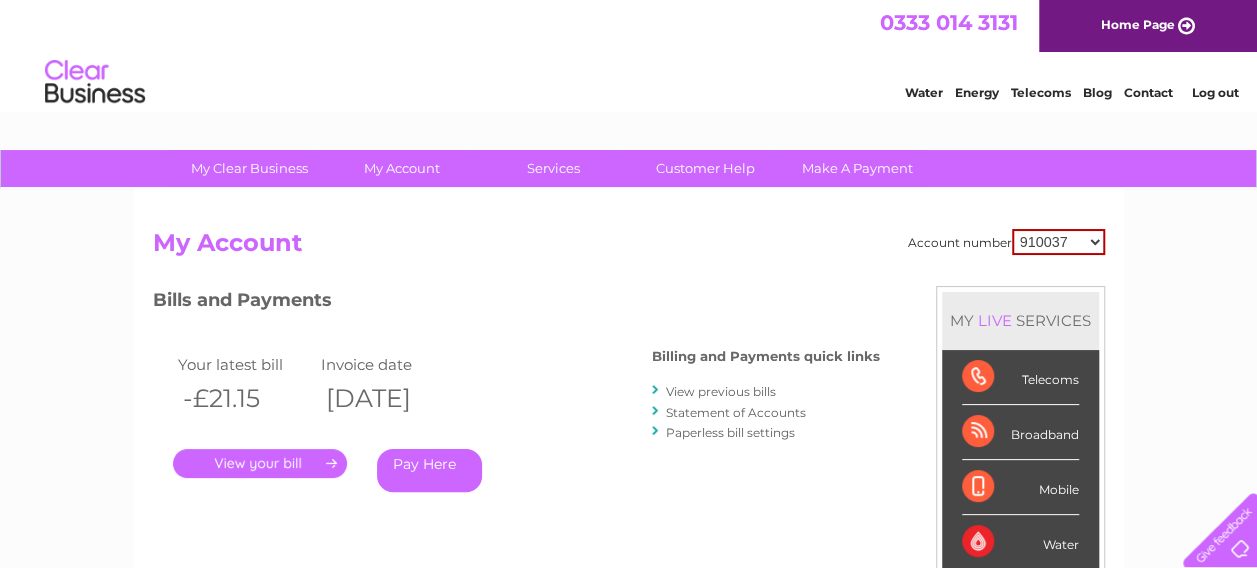 scroll, scrollTop: 0, scrollLeft: 0, axis: both 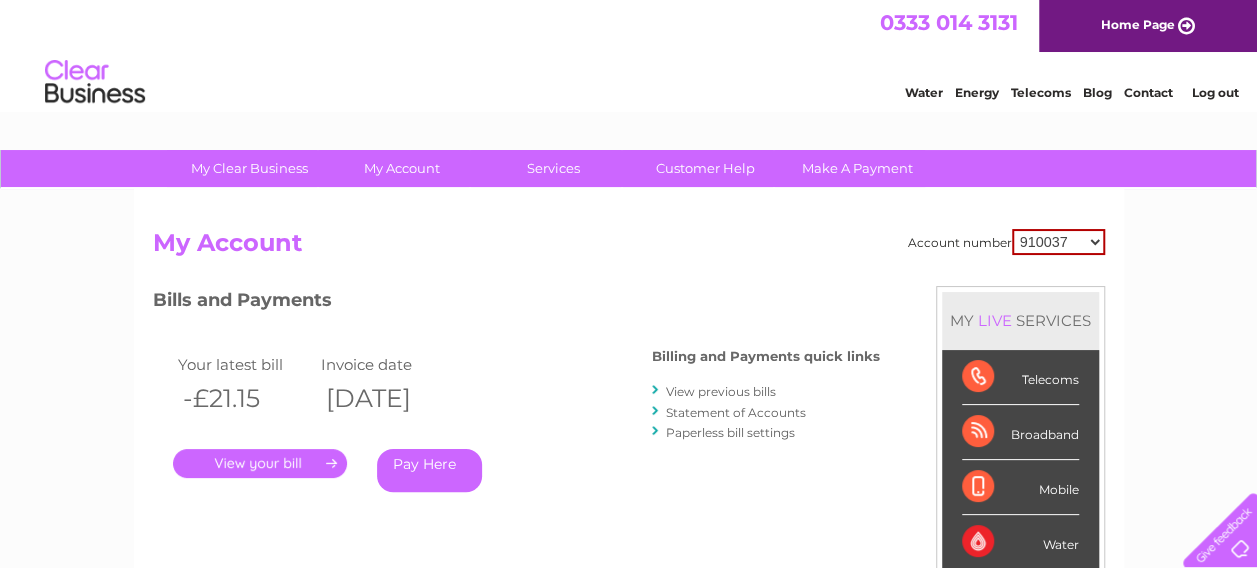 click on "910037
918935
983688
985369
991829
994056
996306
1093761
1114462
1114478
1121476
1140828
1143260
1144741
1145200
1146796
1146962
1147301
1147543
1153333
3024464
30264802
30267600
30271214
30275747
30279890
30287552
30291123
30292832
30293348
30294835
30294872
30299448
30300676
30302702
30304655
30313418
30320059
30320849
30322632" at bounding box center [1058, 242] 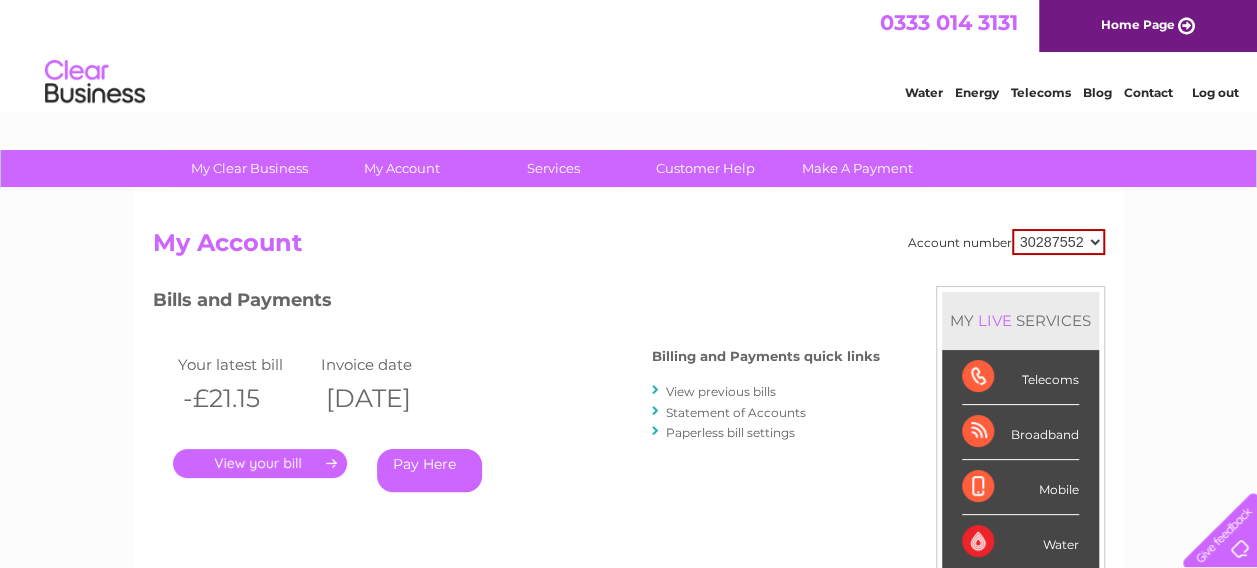 click on "910037
918935
983688
985369
991829
994056
996306
1093761
1114462
1114478
1121476
1140828
1143260
1144741
1145200
1146796
1146962
1147301
1147543
1153333
3024464
30264802
30267600
30271214
30275747
30279890
30287552
30291123
30292832
30293348
30294835
30294872
30299448
30300676
30302702
30304655
30313418
30320059
30320849
30322632" at bounding box center (1058, 242) 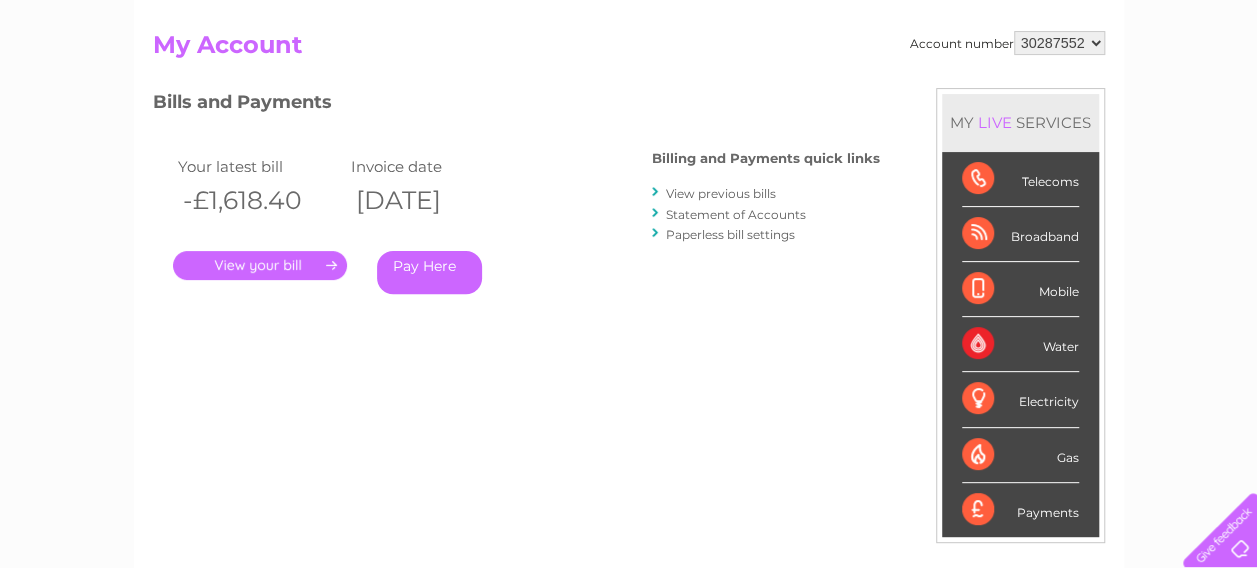 scroll, scrollTop: 200, scrollLeft: 0, axis: vertical 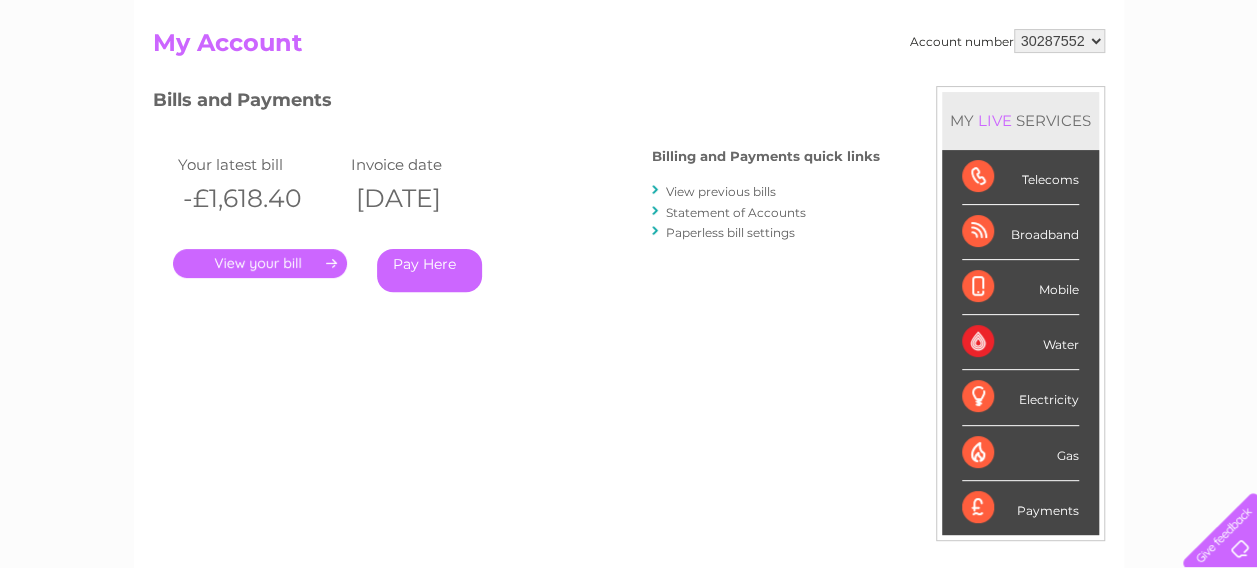 click on "Statement of Accounts" at bounding box center [736, 212] 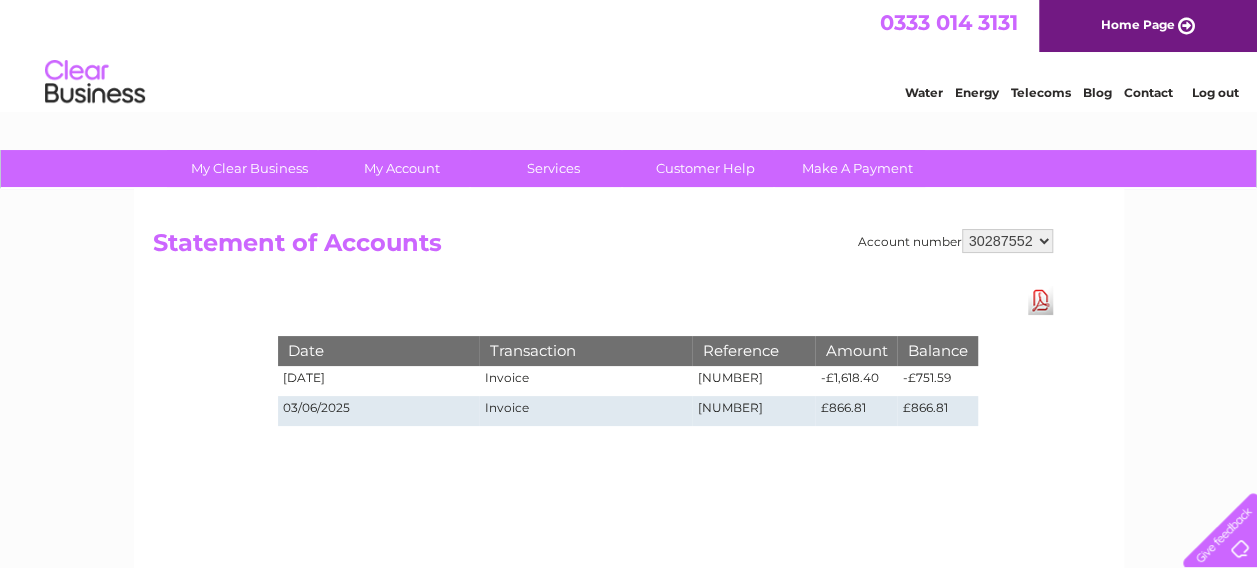 scroll, scrollTop: 0, scrollLeft: 0, axis: both 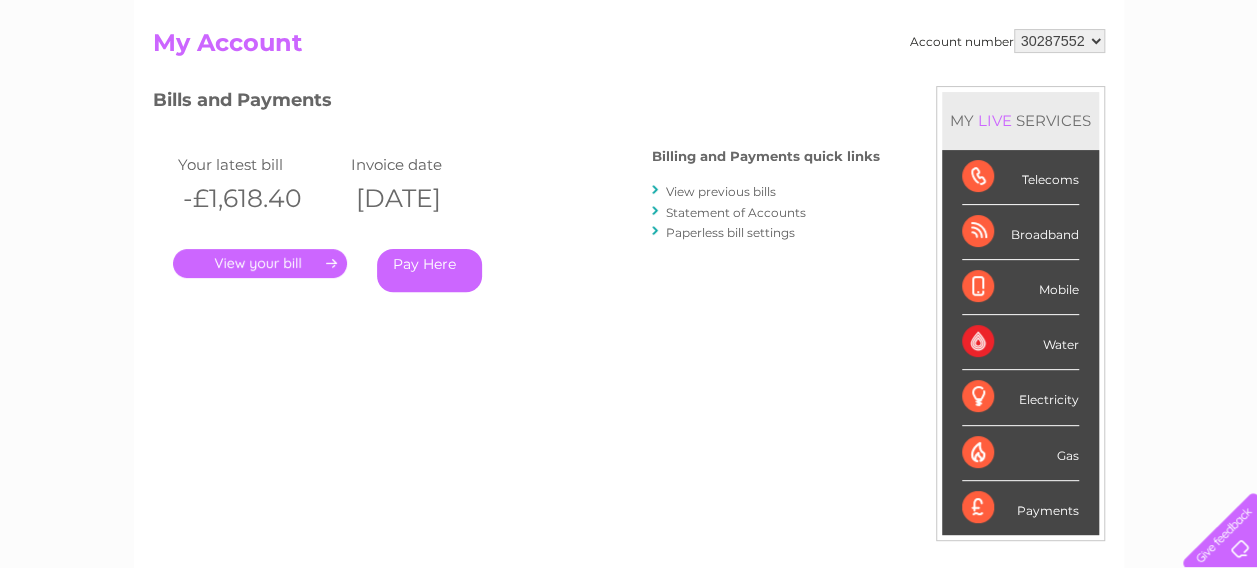 click on "." at bounding box center [260, 263] 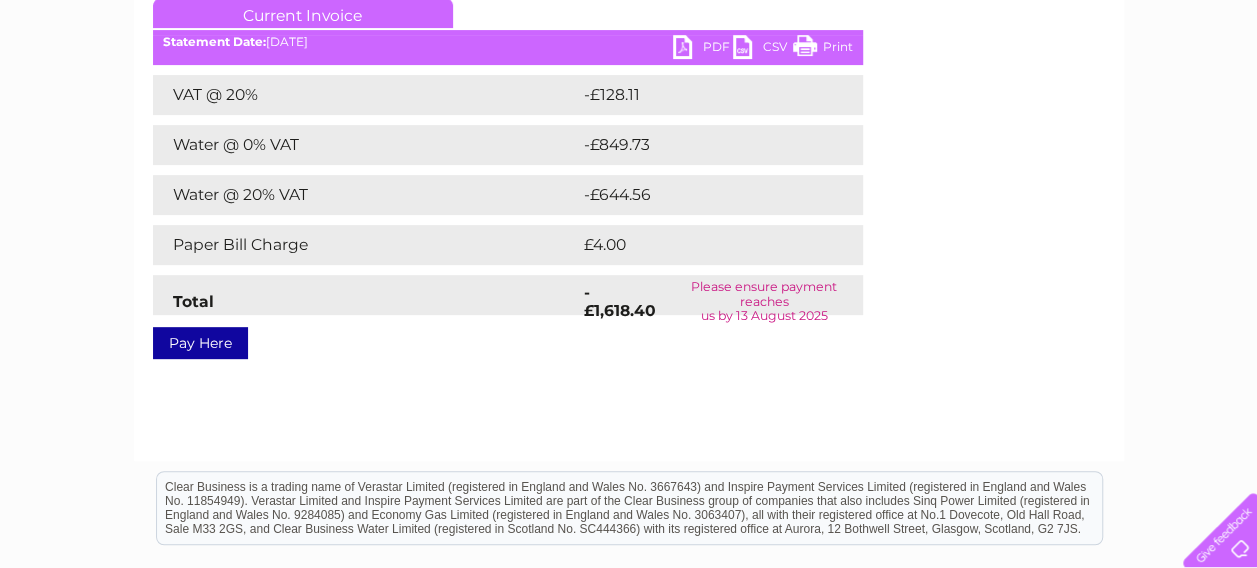 scroll, scrollTop: 300, scrollLeft: 0, axis: vertical 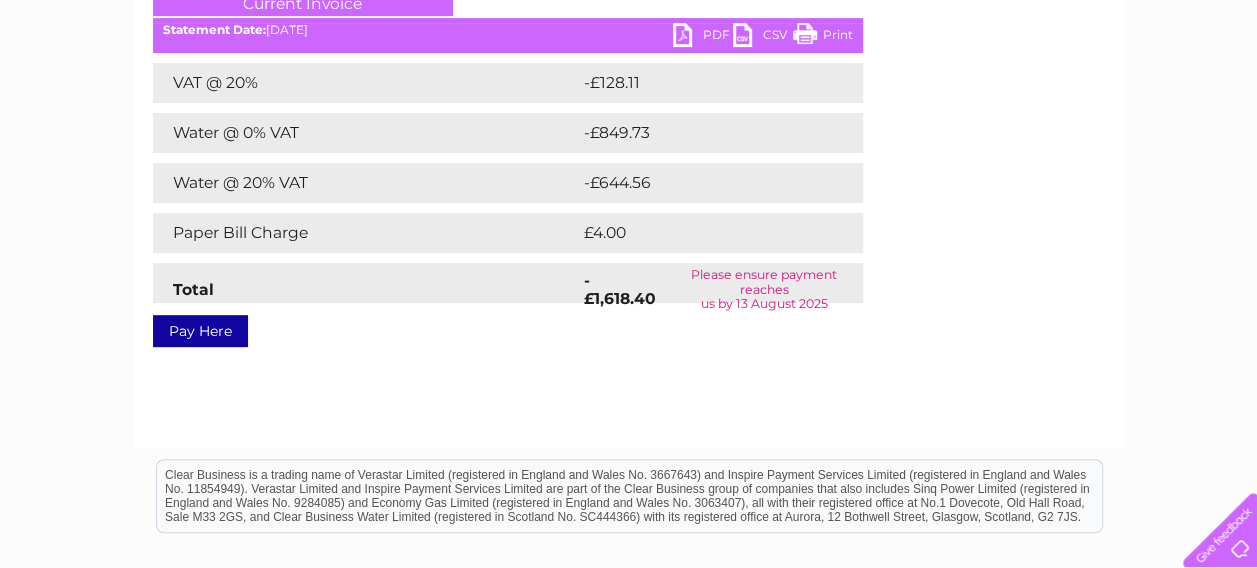 click on "PDF" at bounding box center (703, 37) 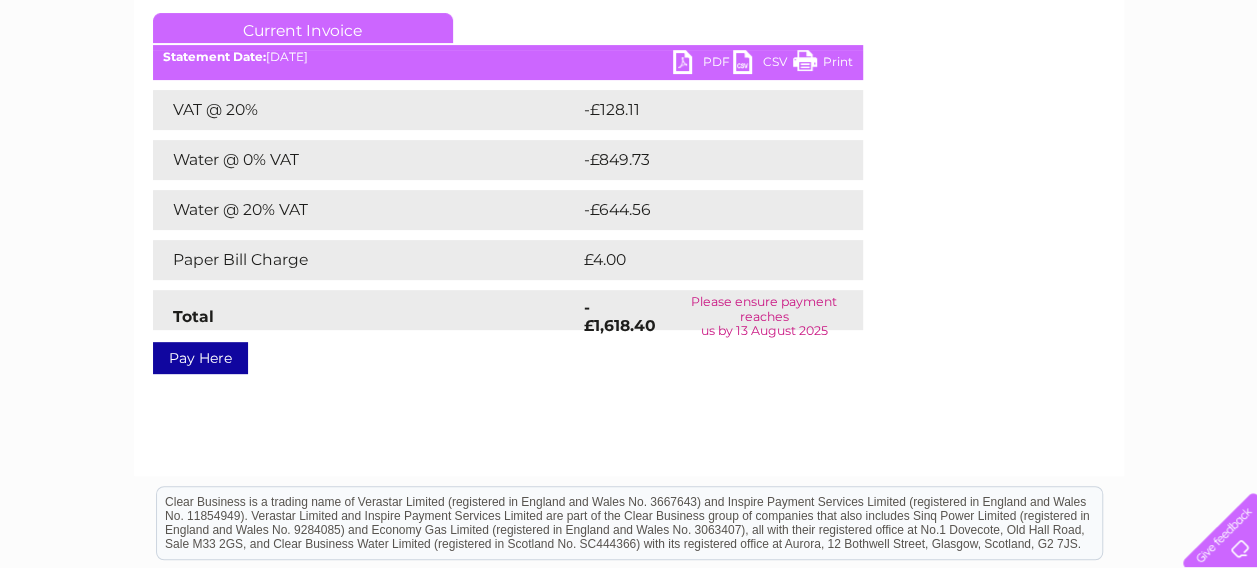 scroll, scrollTop: 200, scrollLeft: 0, axis: vertical 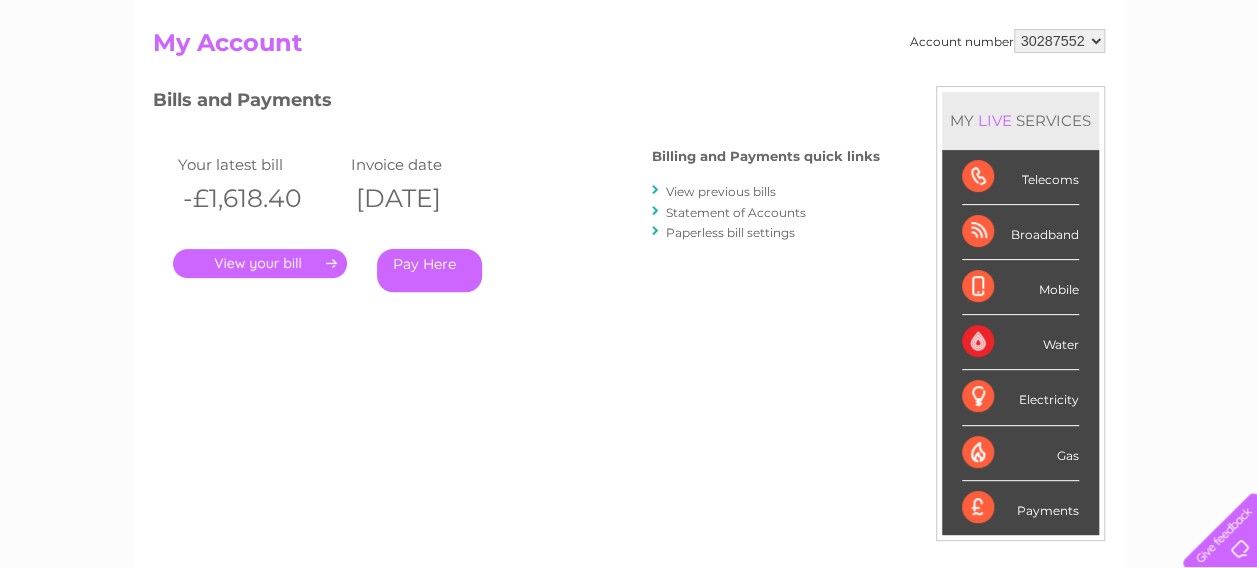 click on "View previous bills" at bounding box center (721, 191) 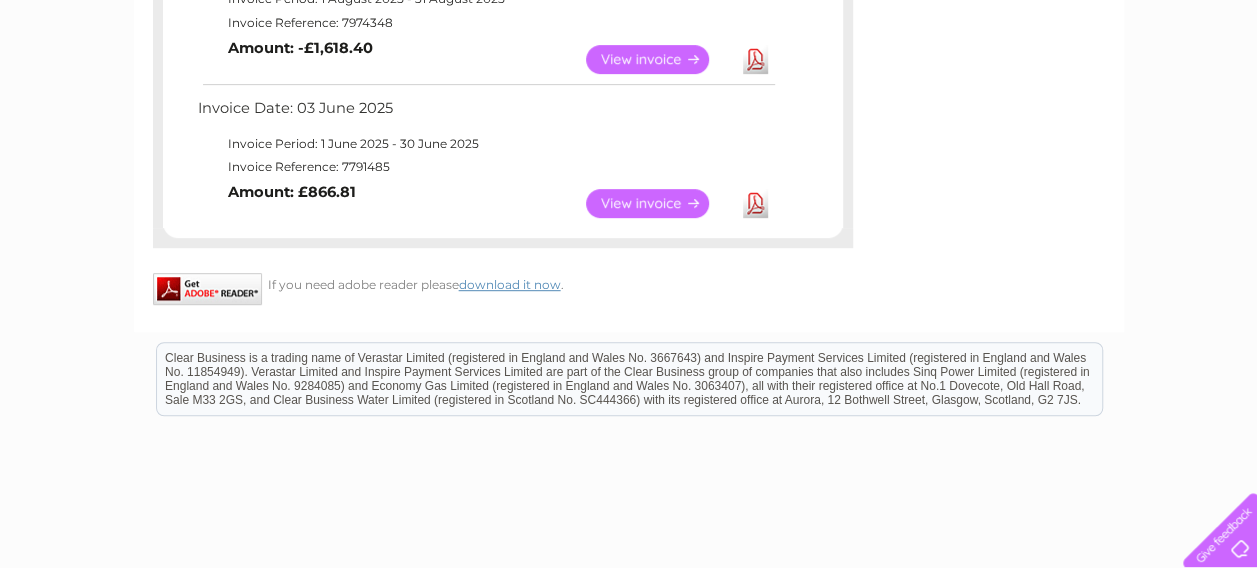 scroll, scrollTop: 300, scrollLeft: 0, axis: vertical 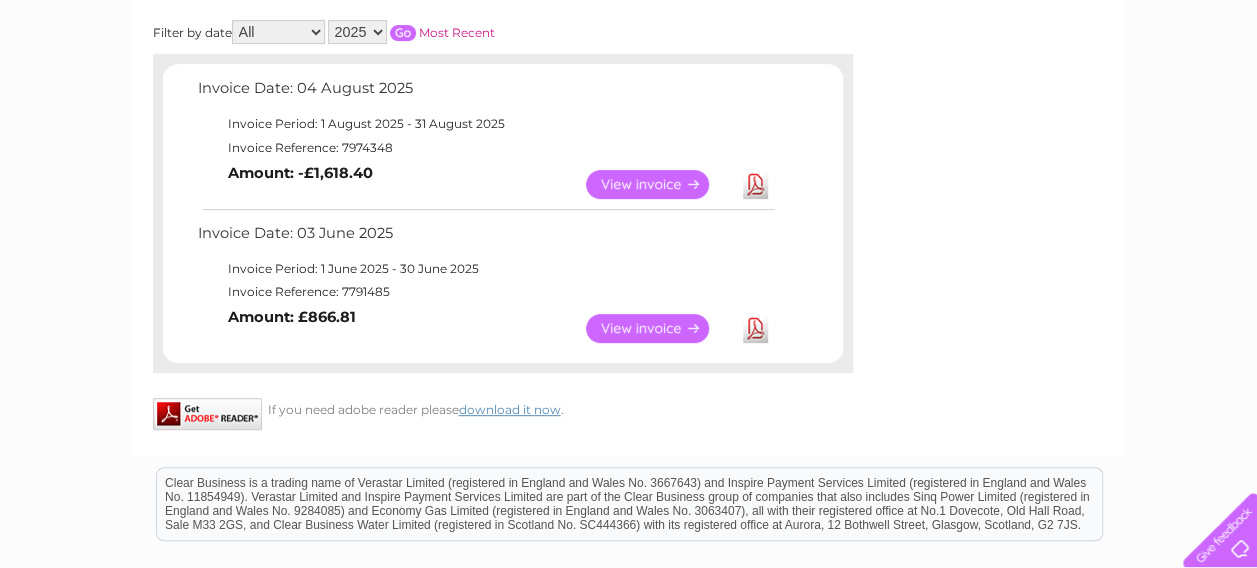 click on "View" at bounding box center (659, 328) 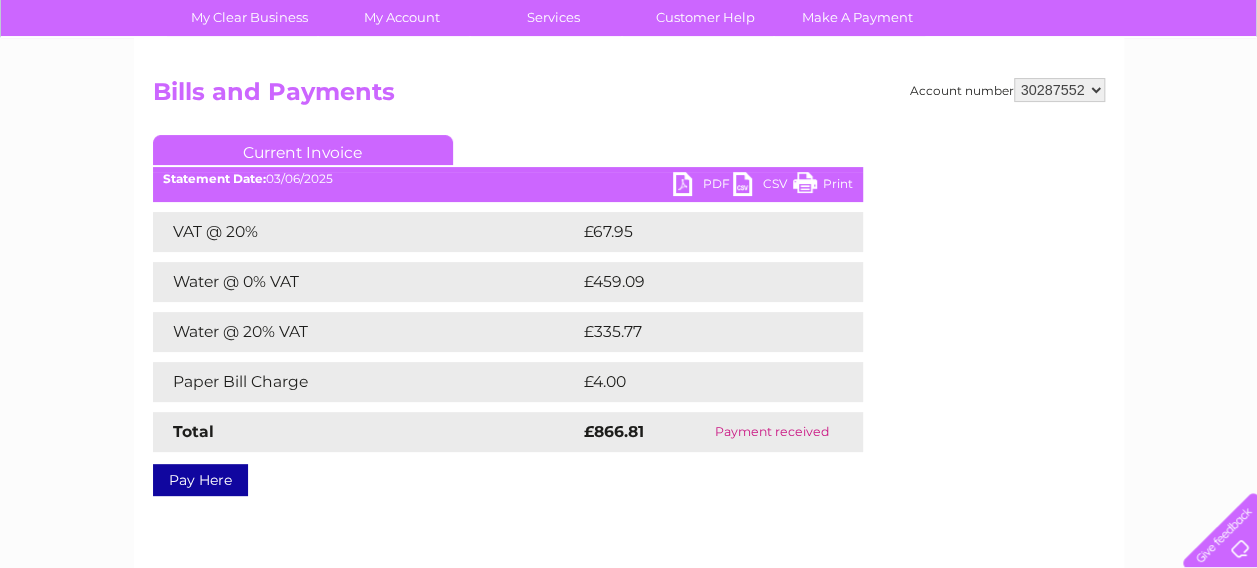 scroll, scrollTop: 200, scrollLeft: 0, axis: vertical 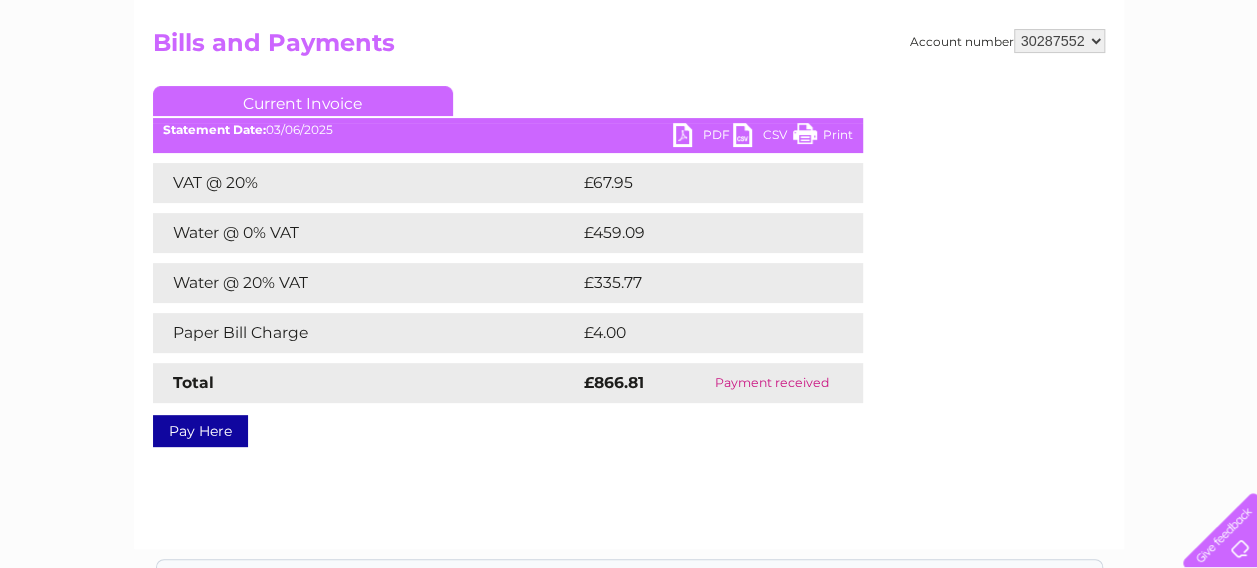 click on "PDF" at bounding box center (703, 137) 